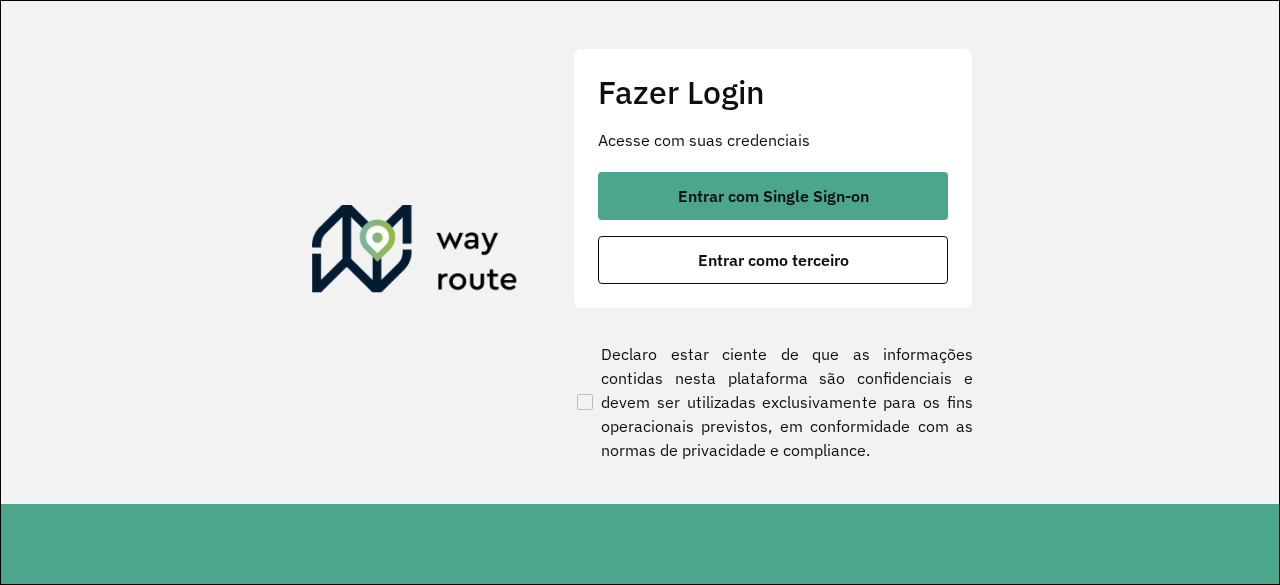 scroll, scrollTop: 0, scrollLeft: 0, axis: both 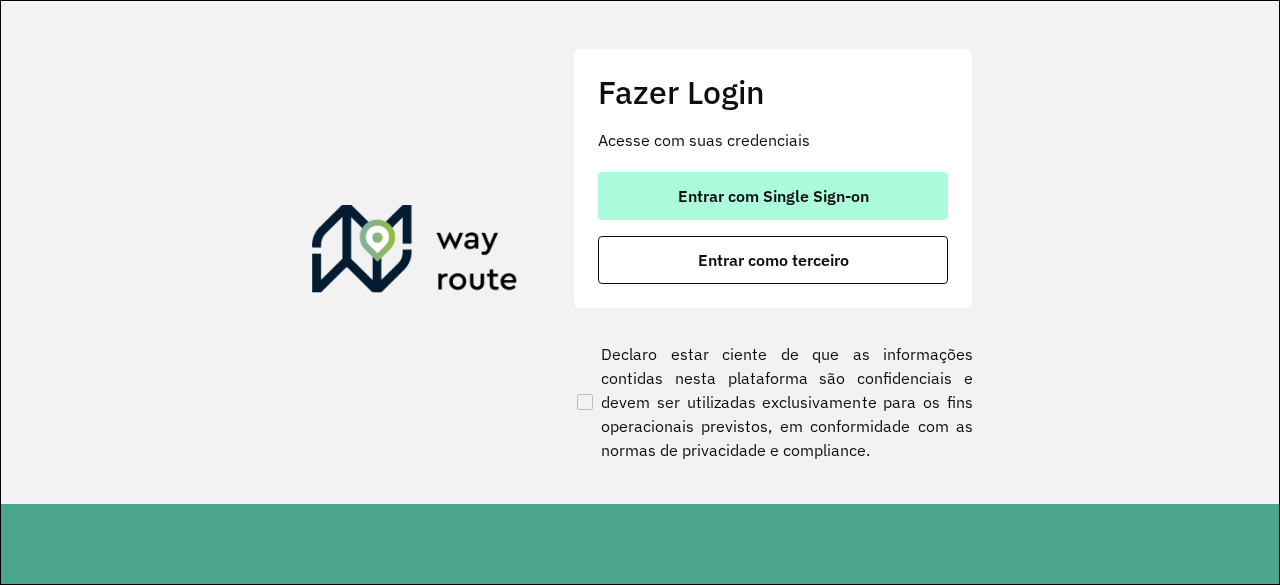 click on "Entrar com Single Sign-on" at bounding box center (773, 196) 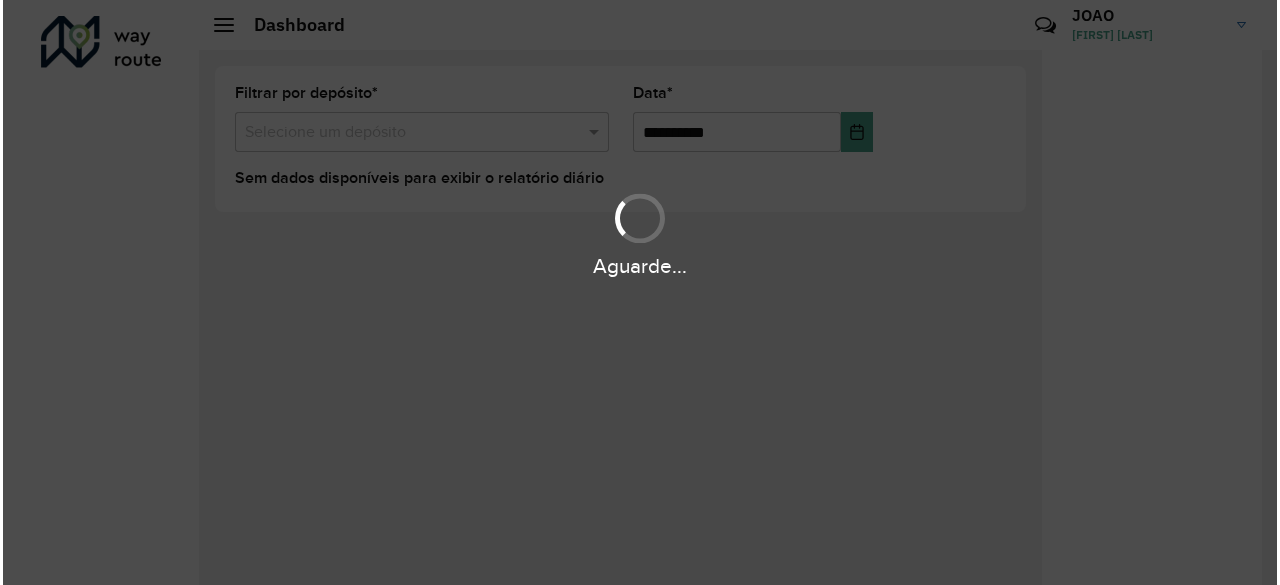 scroll, scrollTop: 0, scrollLeft: 0, axis: both 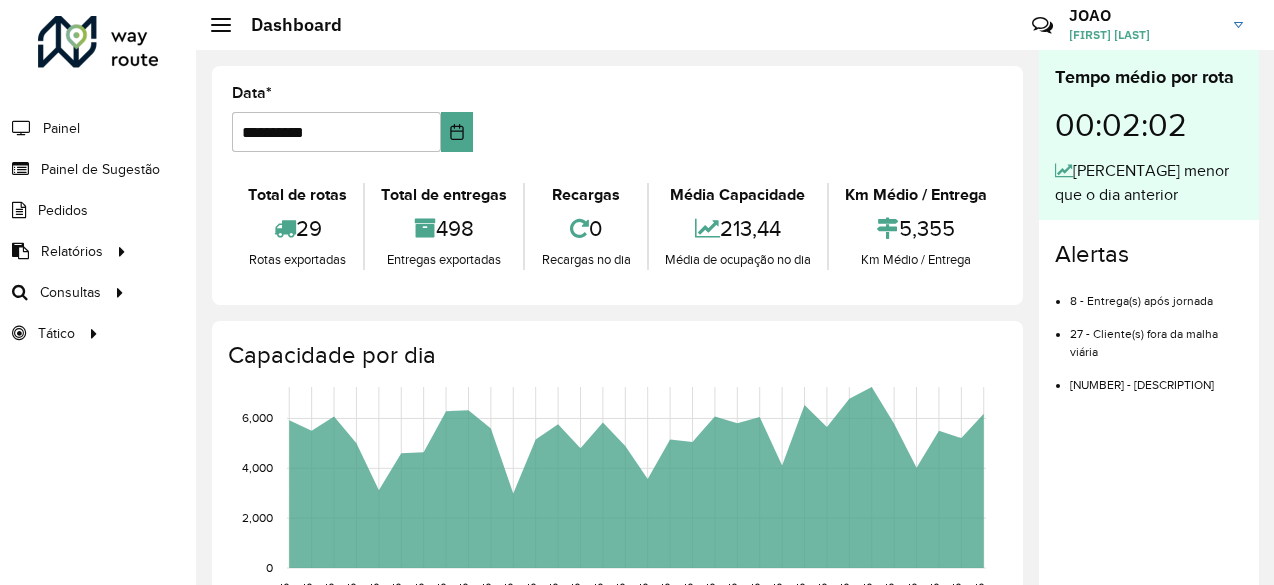 drag, startPoint x: 478, startPoint y: 226, endPoint x: 396, endPoint y: 227, distance: 82.006096 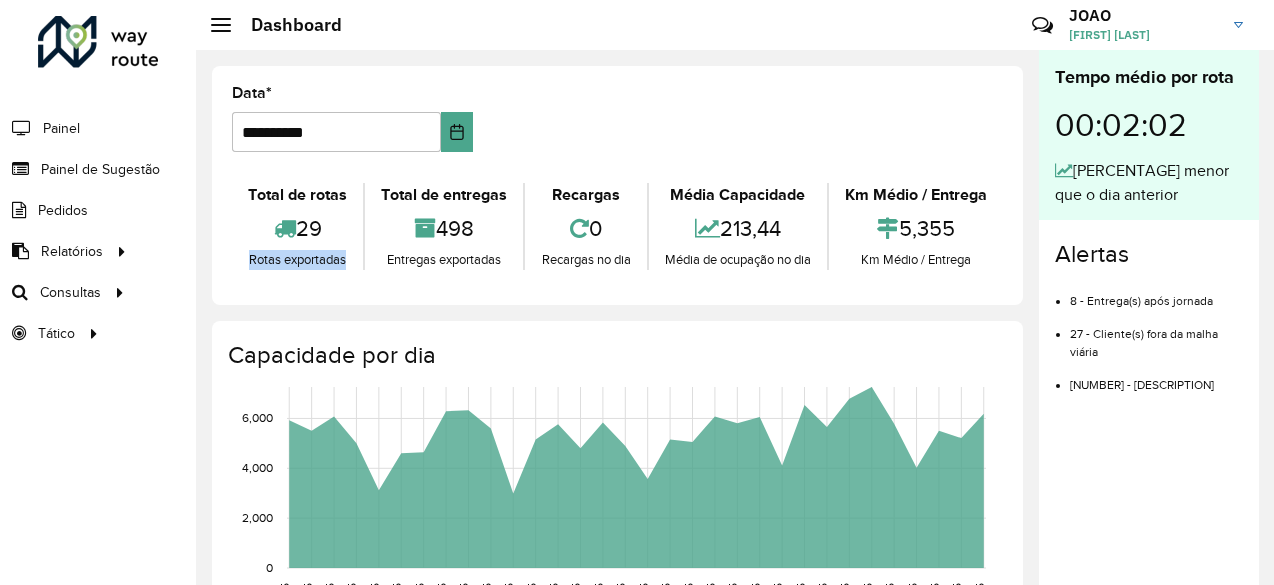 drag, startPoint x: 246, startPoint y: 255, endPoint x: 345, endPoint y: 263, distance: 99.32271 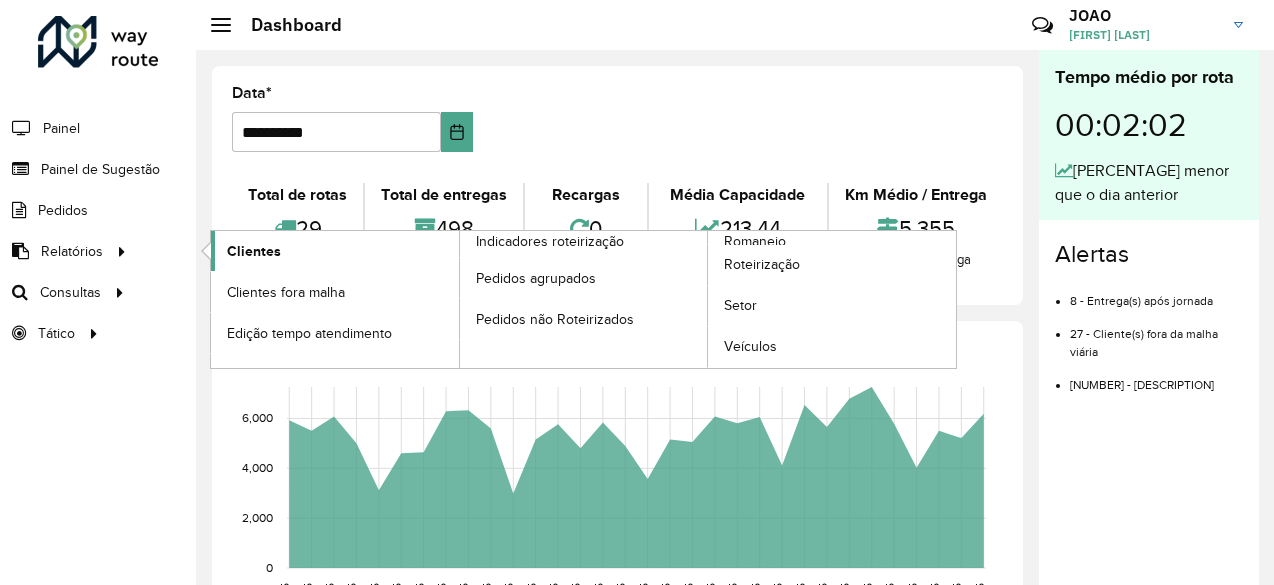 click on "Clientes" 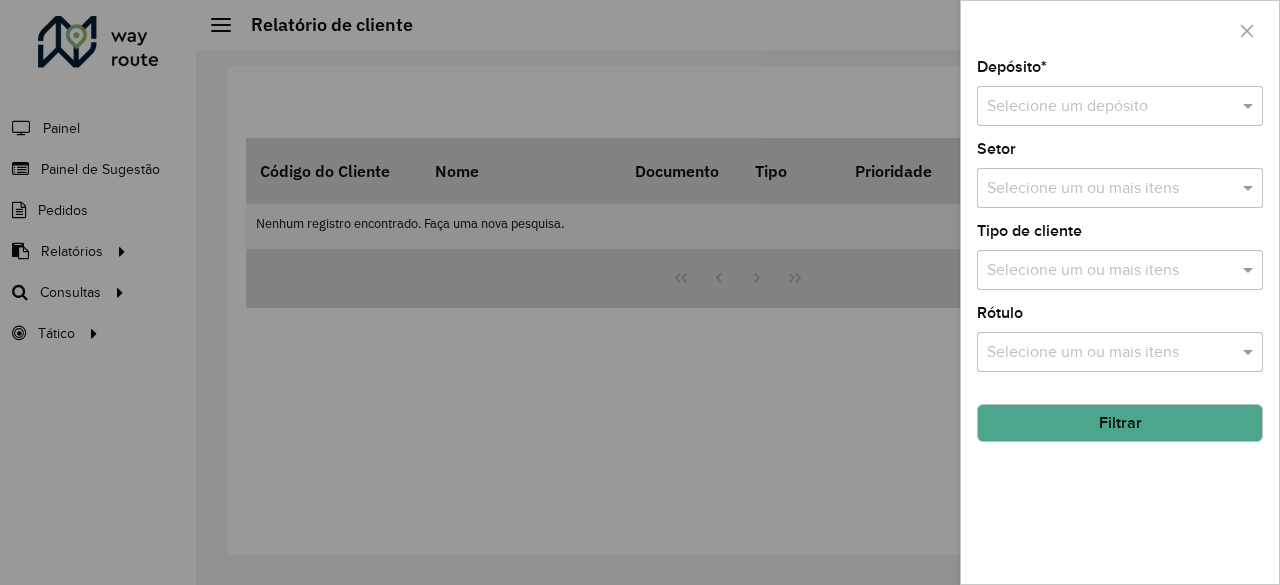click at bounding box center [1100, 107] 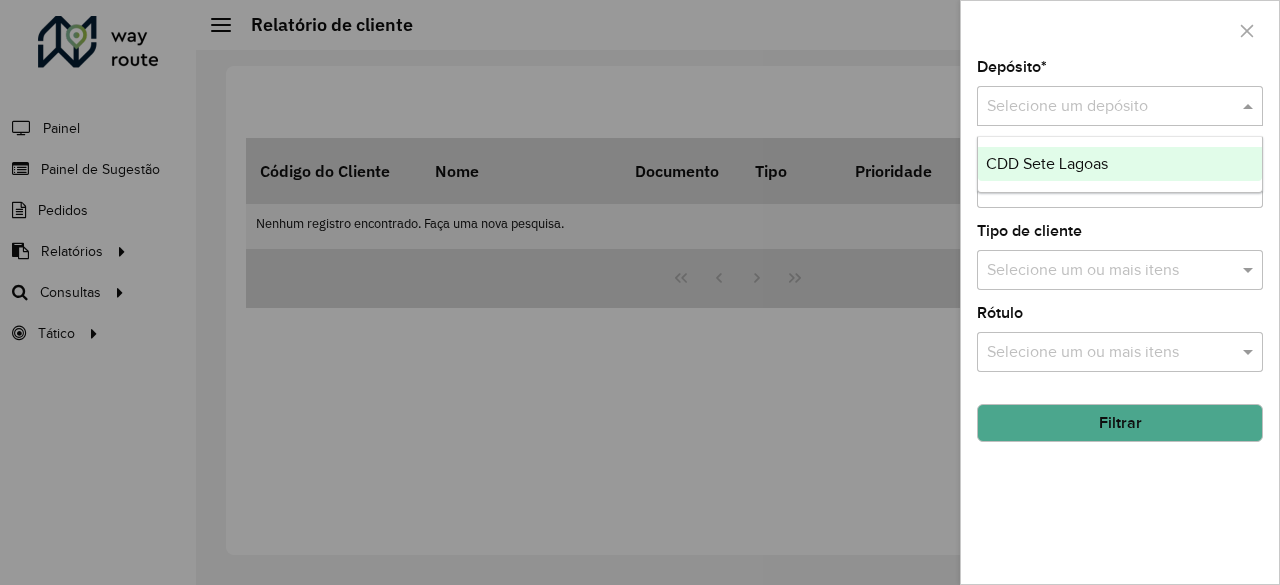 click on "CDD Sete Lagoas" at bounding box center [1120, 164] 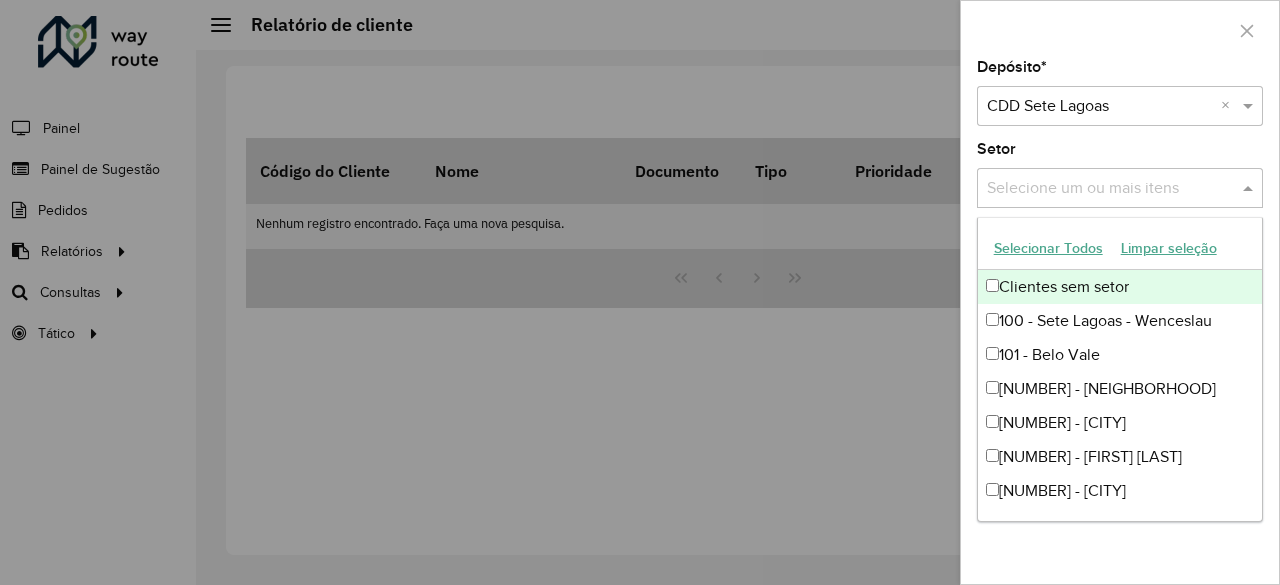 click at bounding box center (1110, 189) 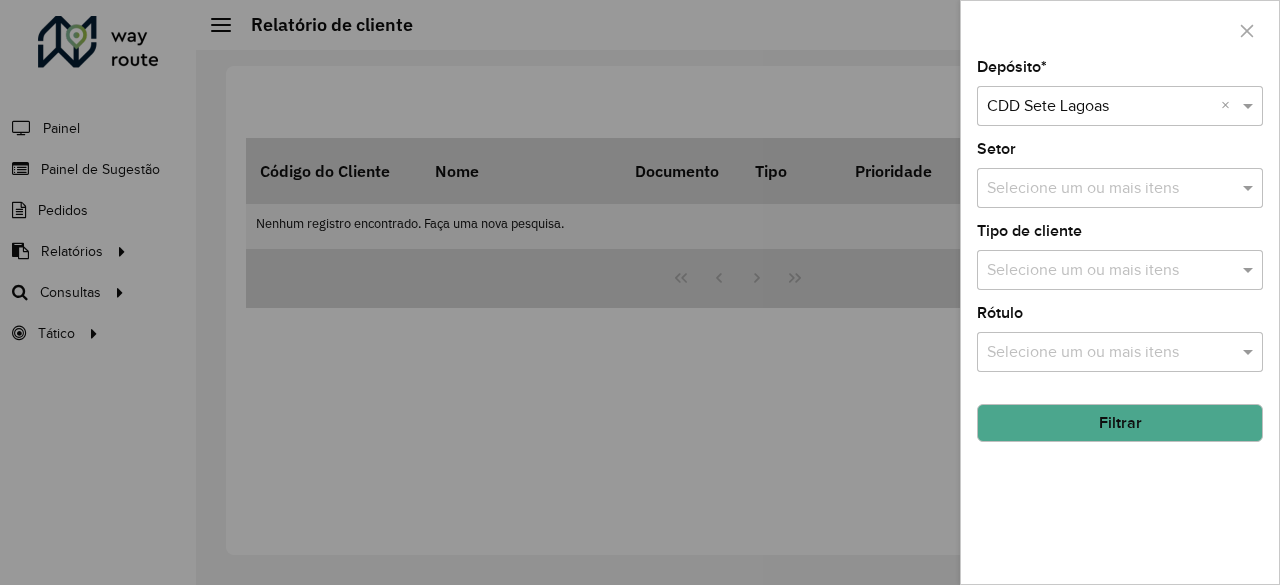 click at bounding box center (1110, 353) 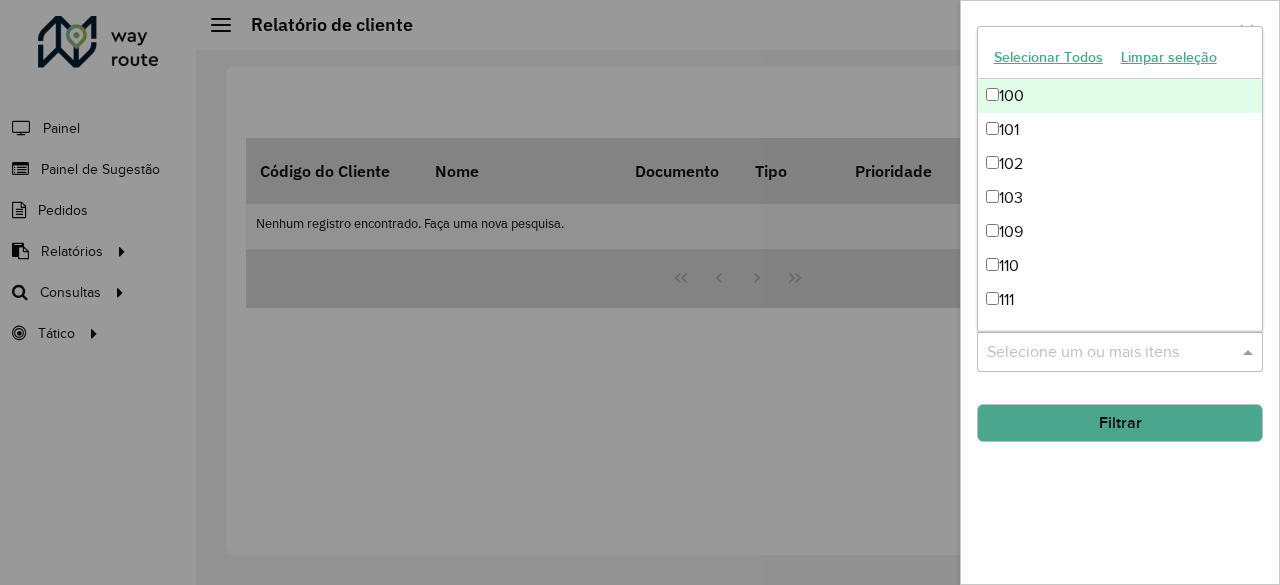 click at bounding box center [1110, 353] 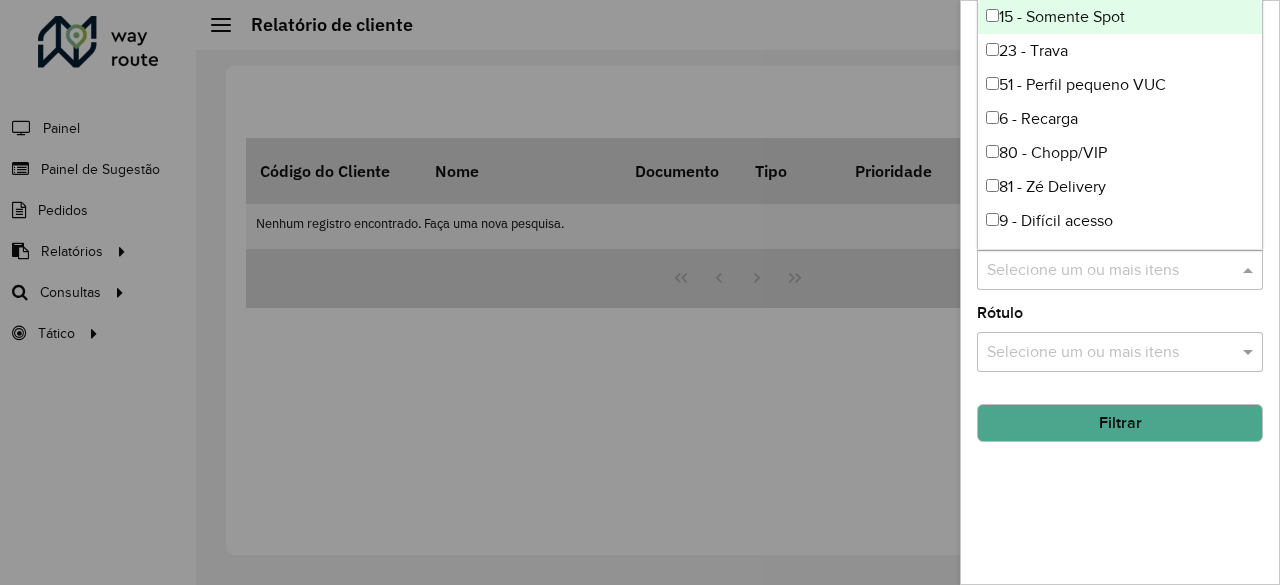 click at bounding box center (1250, 270) 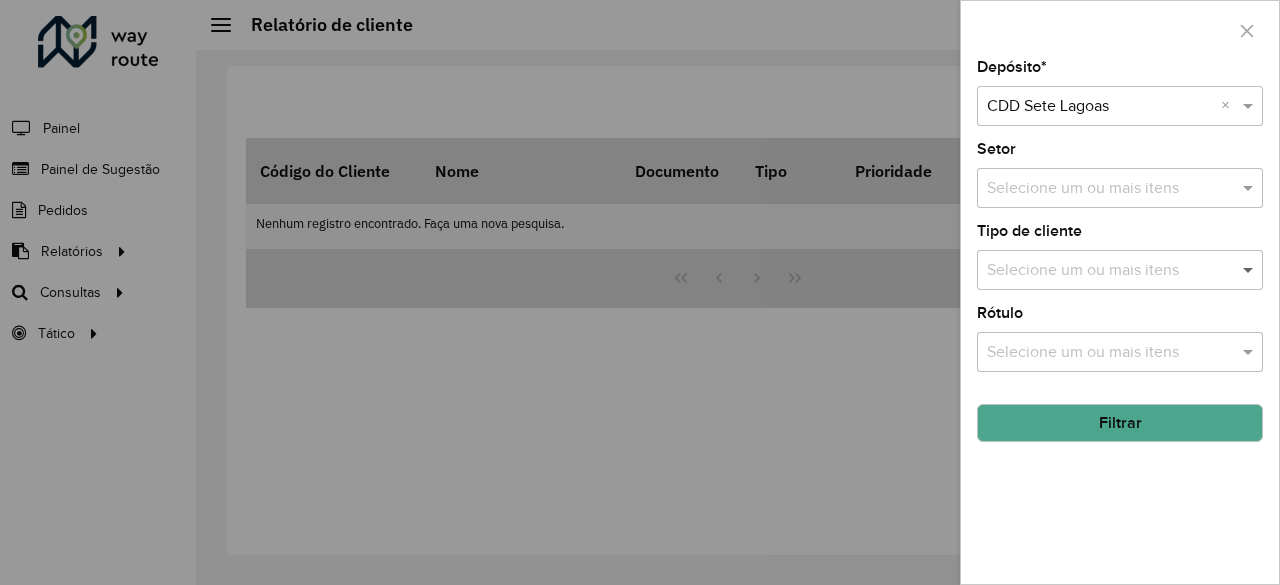 click at bounding box center (1250, 270) 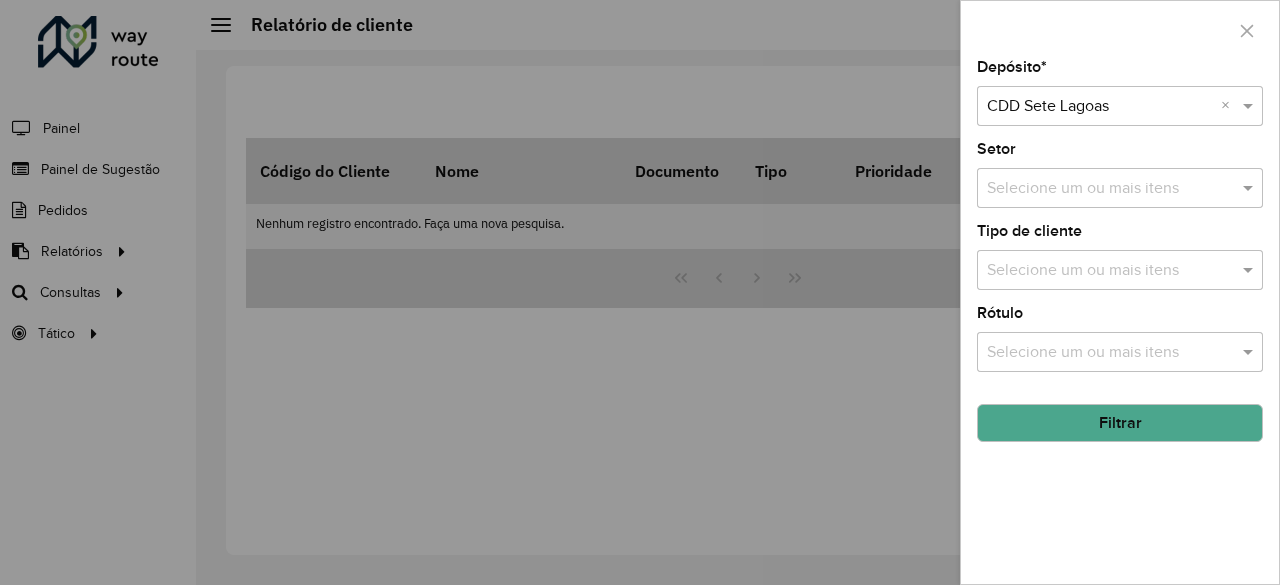click on "Filtrar" 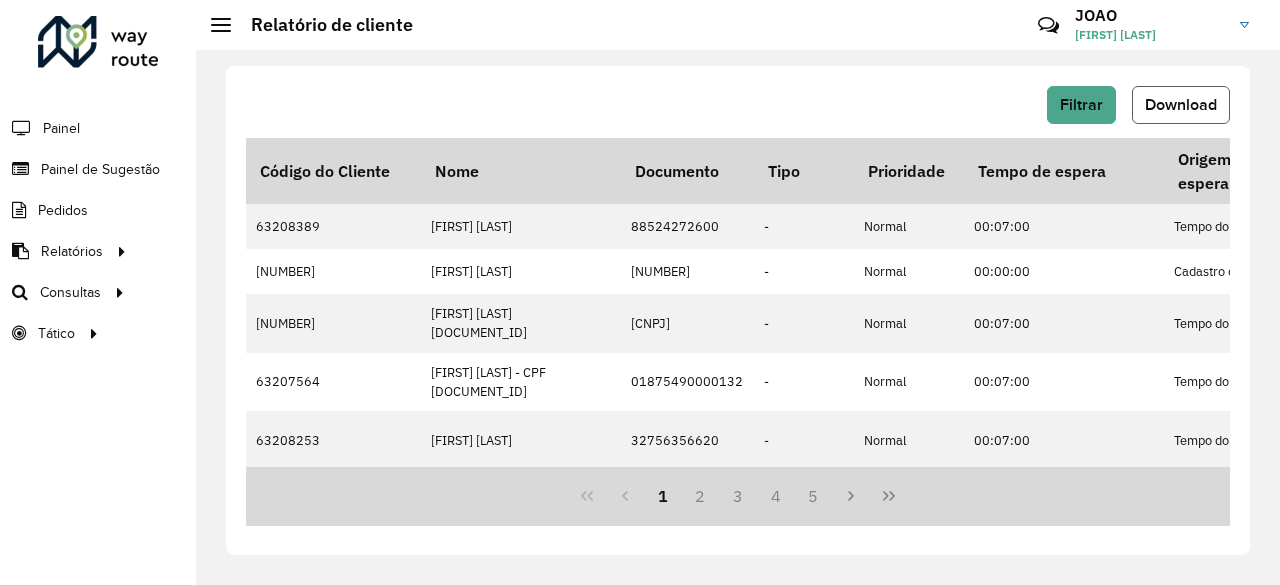 click on "Download" 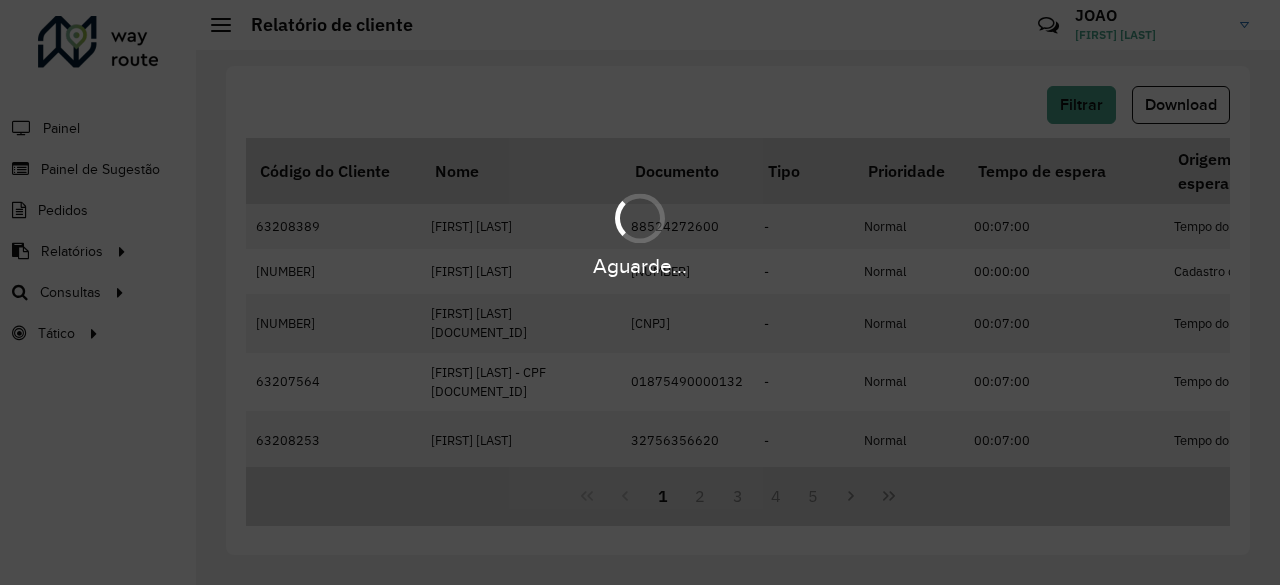 click at bounding box center (640, 218) 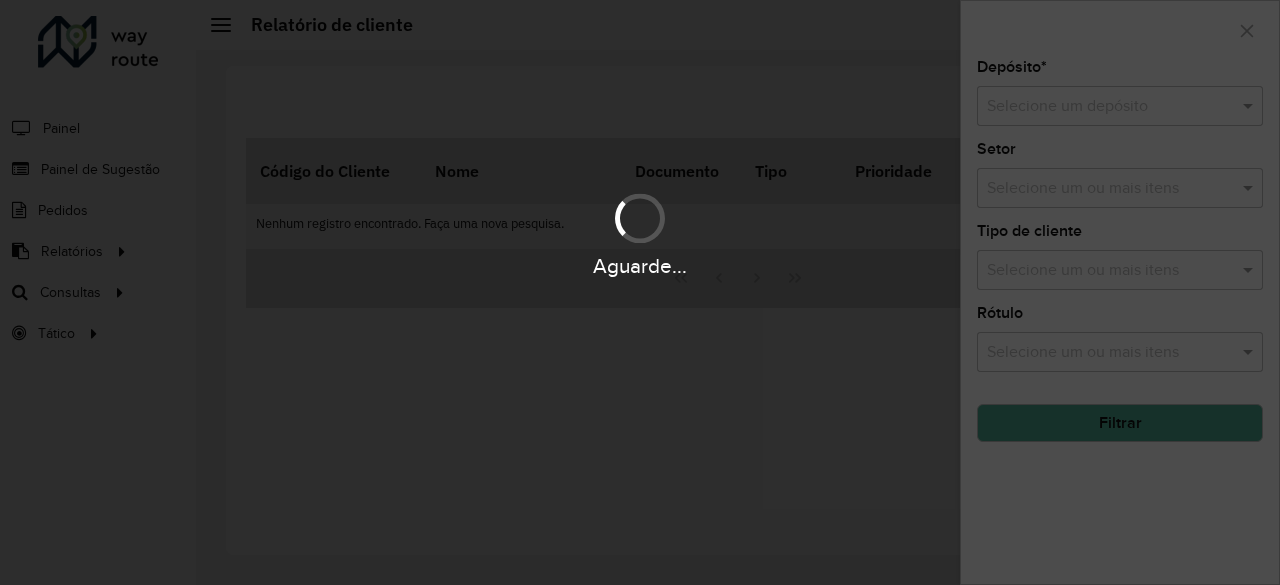 scroll, scrollTop: 0, scrollLeft: 0, axis: both 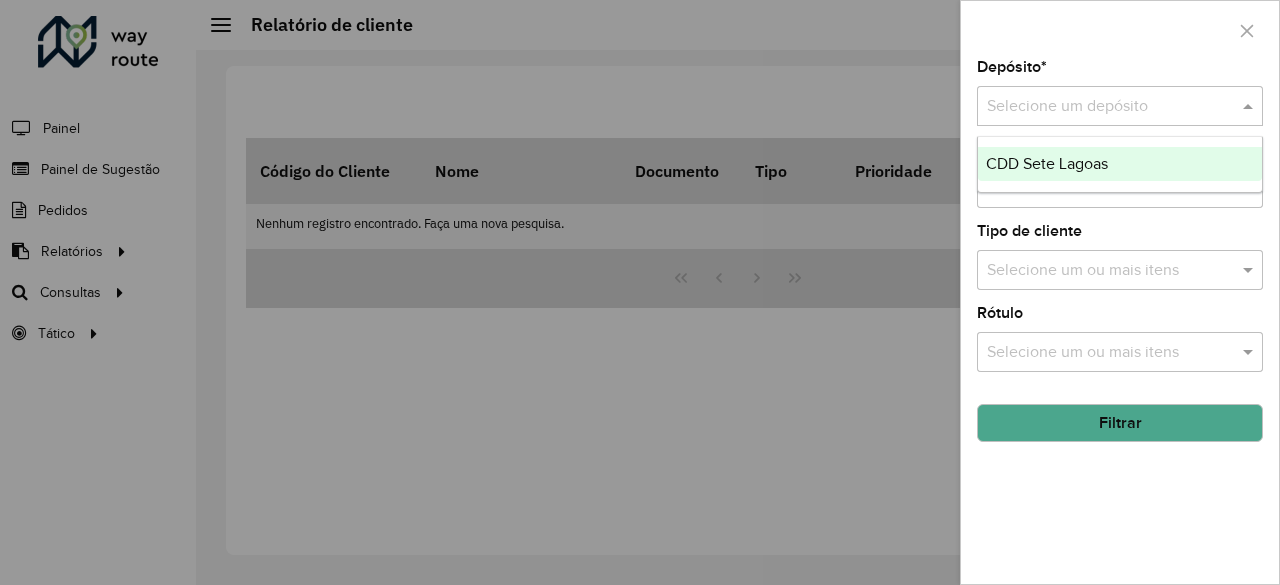 click at bounding box center [1100, 107] 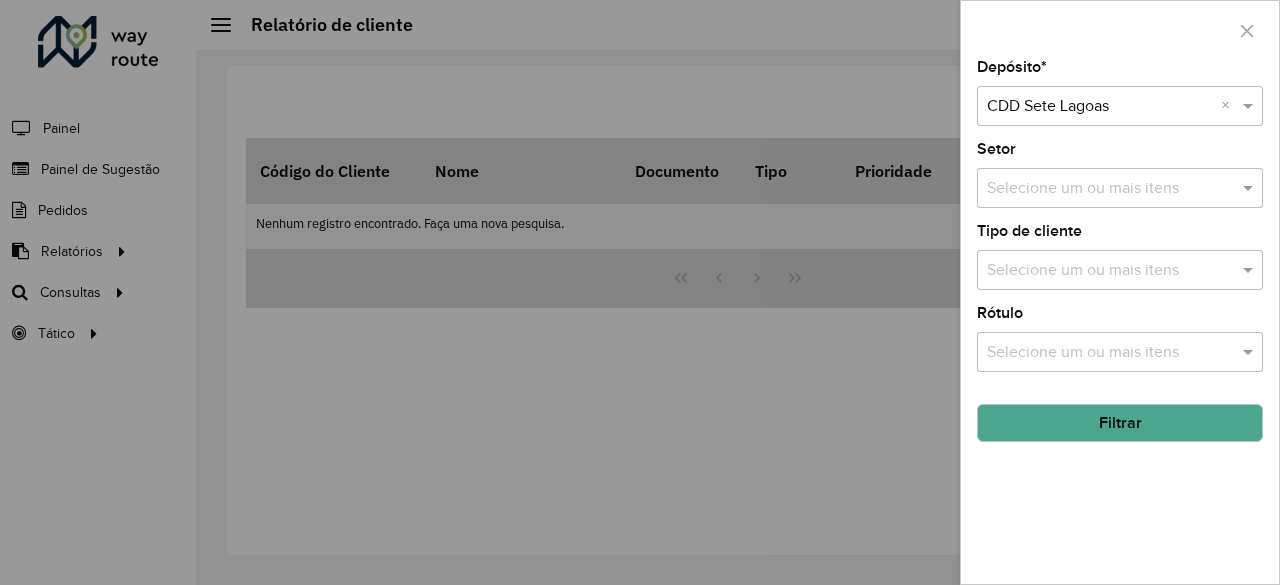 click at bounding box center [1110, 189] 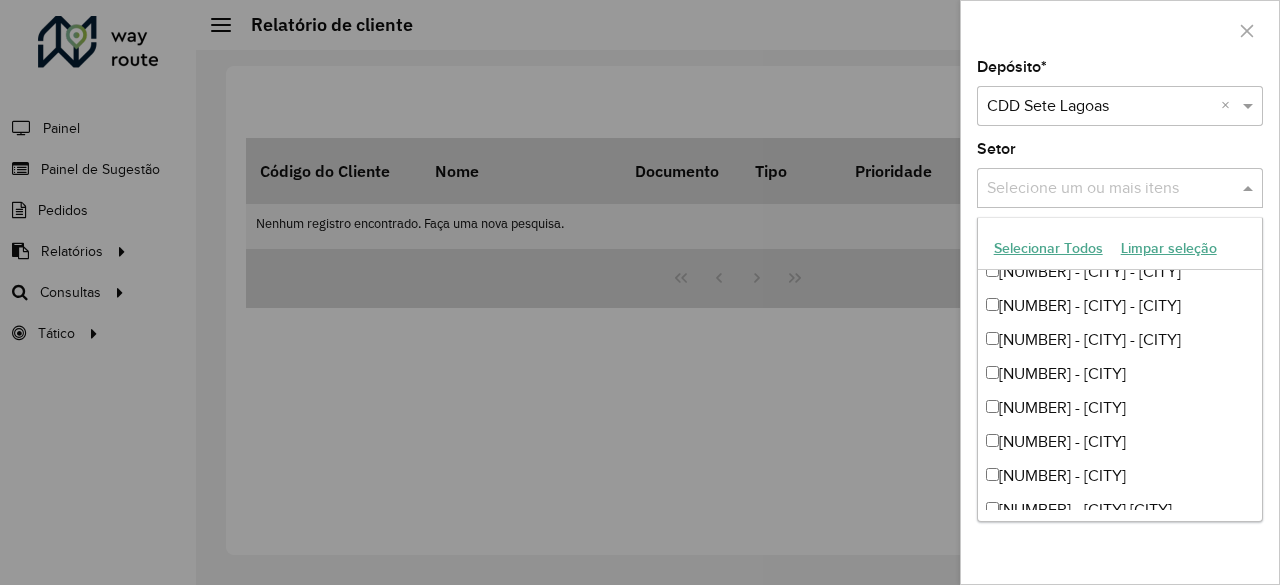 scroll, scrollTop: 1154, scrollLeft: 0, axis: vertical 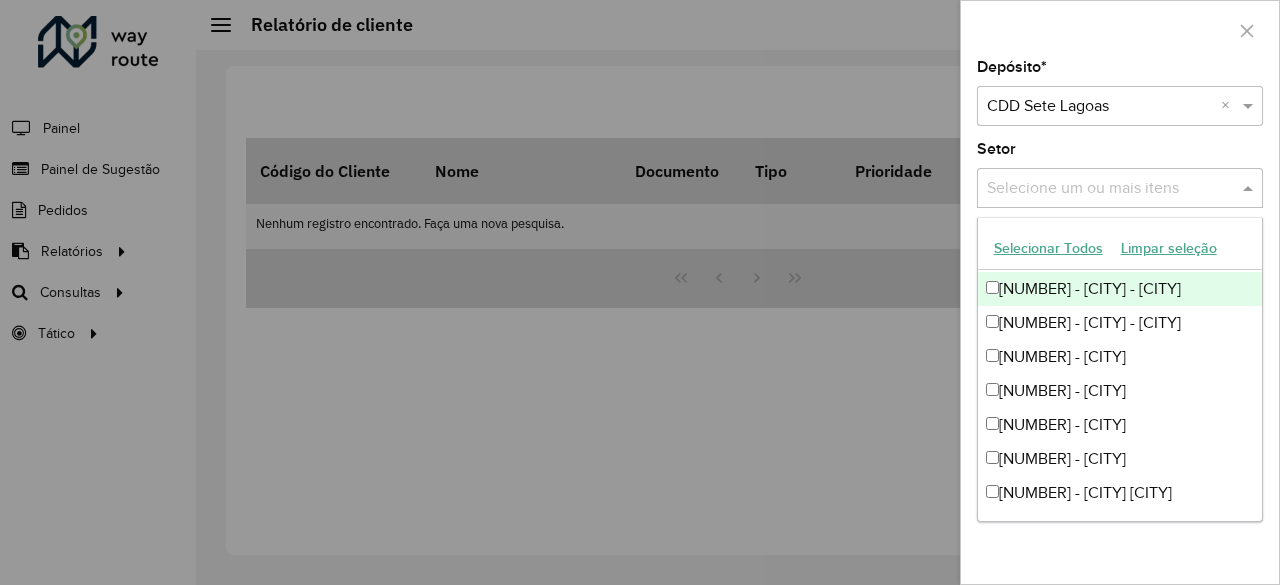 click at bounding box center (1250, 188) 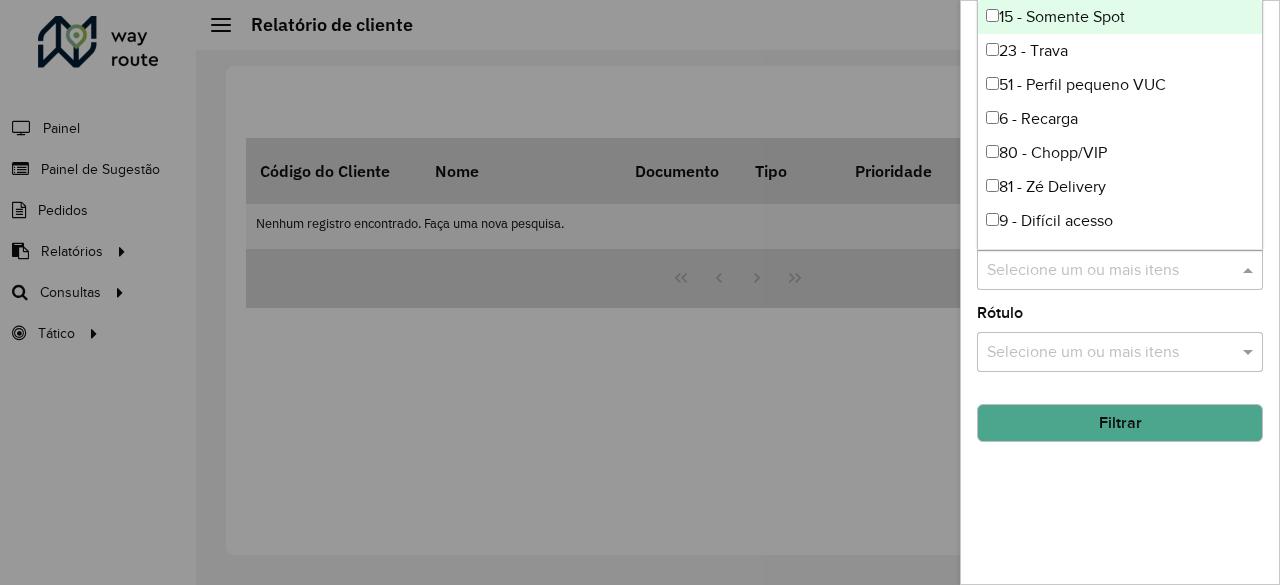 click at bounding box center [1110, 271] 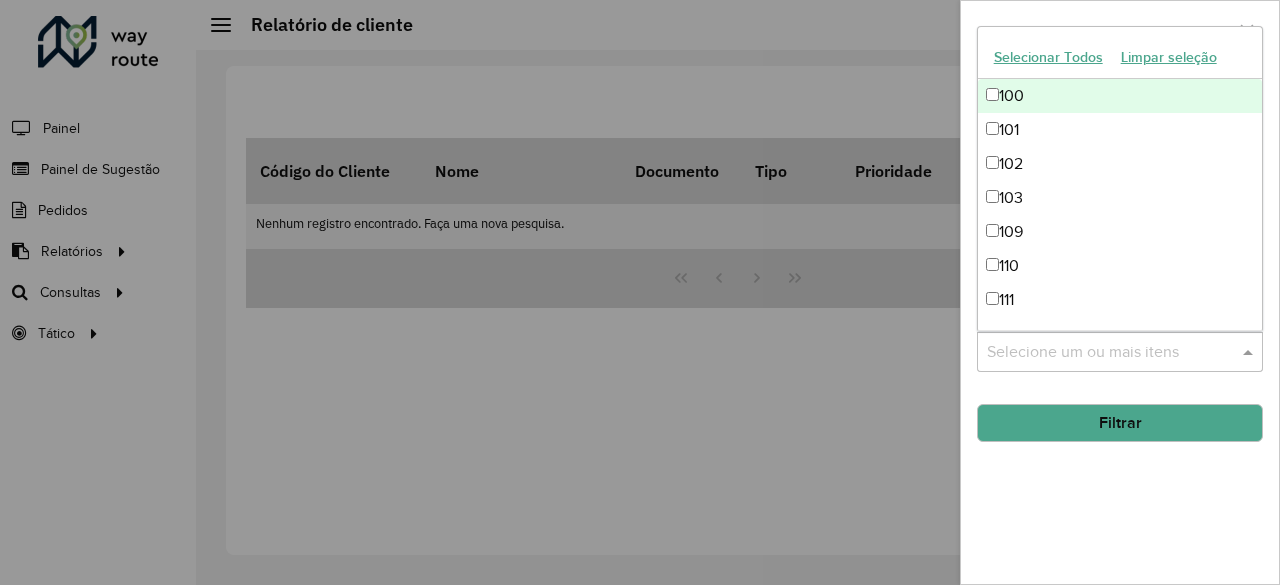 click at bounding box center [1110, 353] 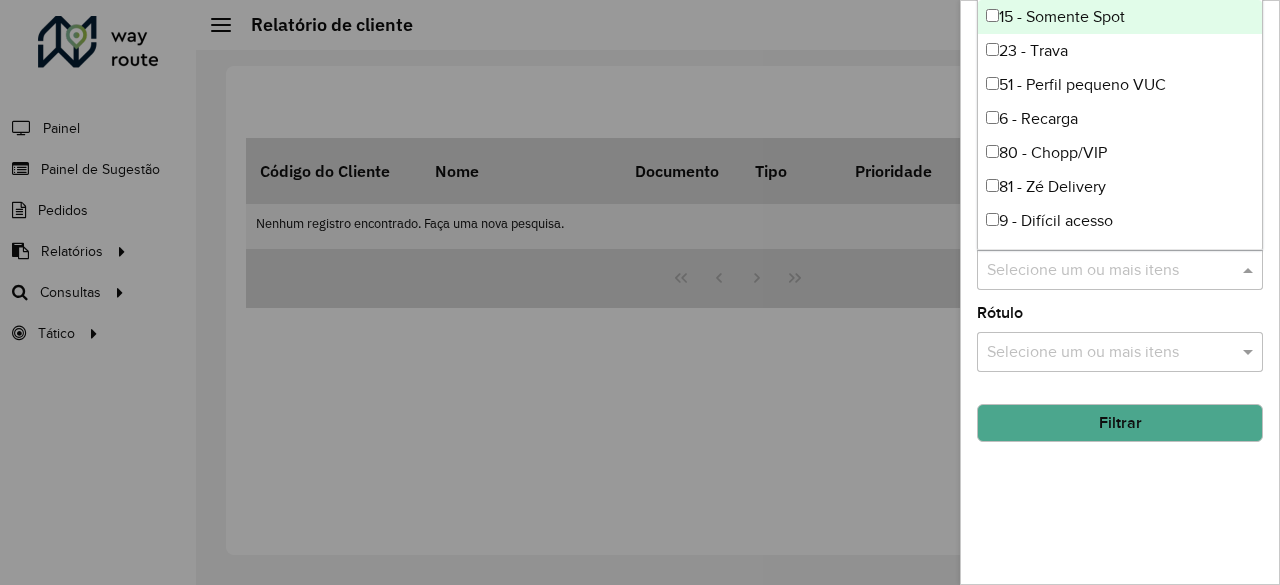 click at bounding box center (1110, 271) 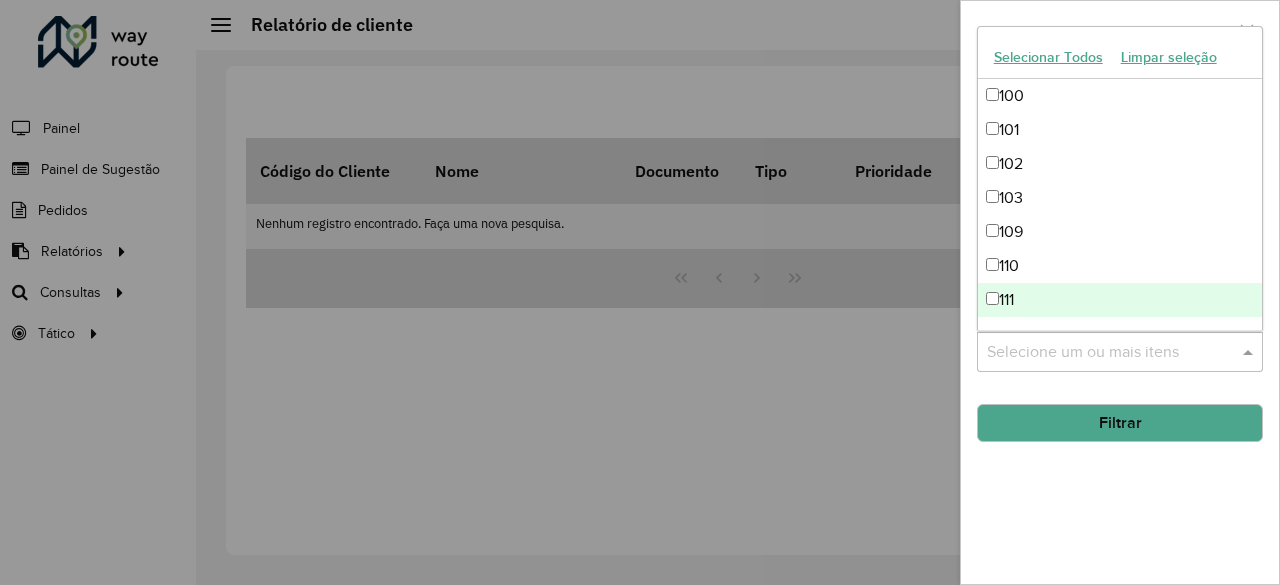click at bounding box center [1110, 353] 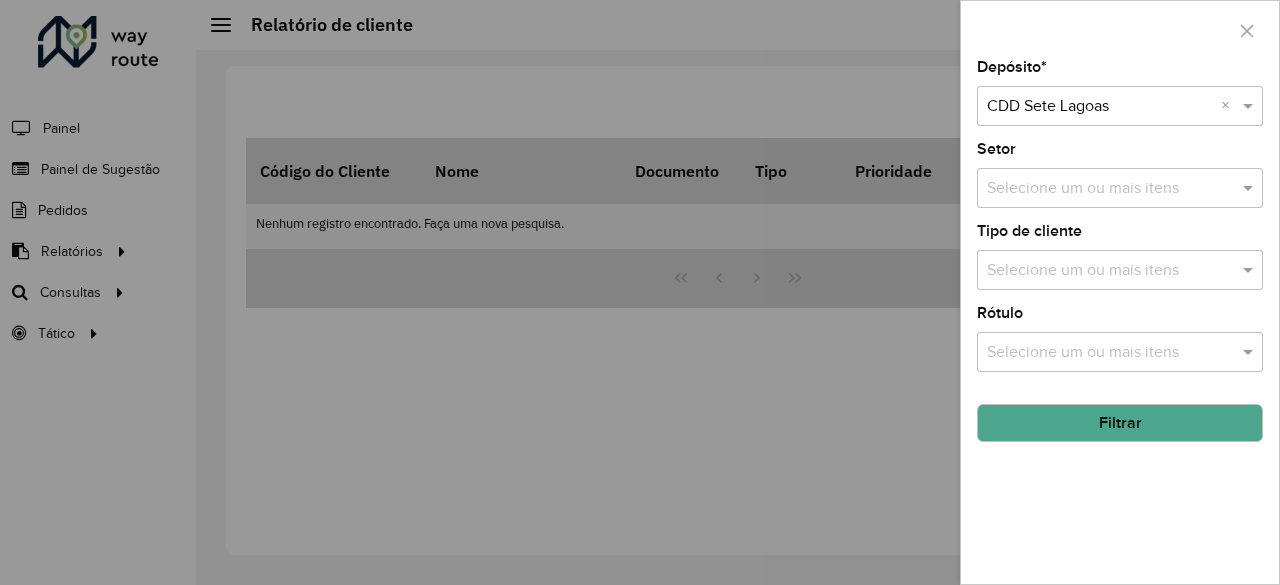 click at bounding box center [1110, 271] 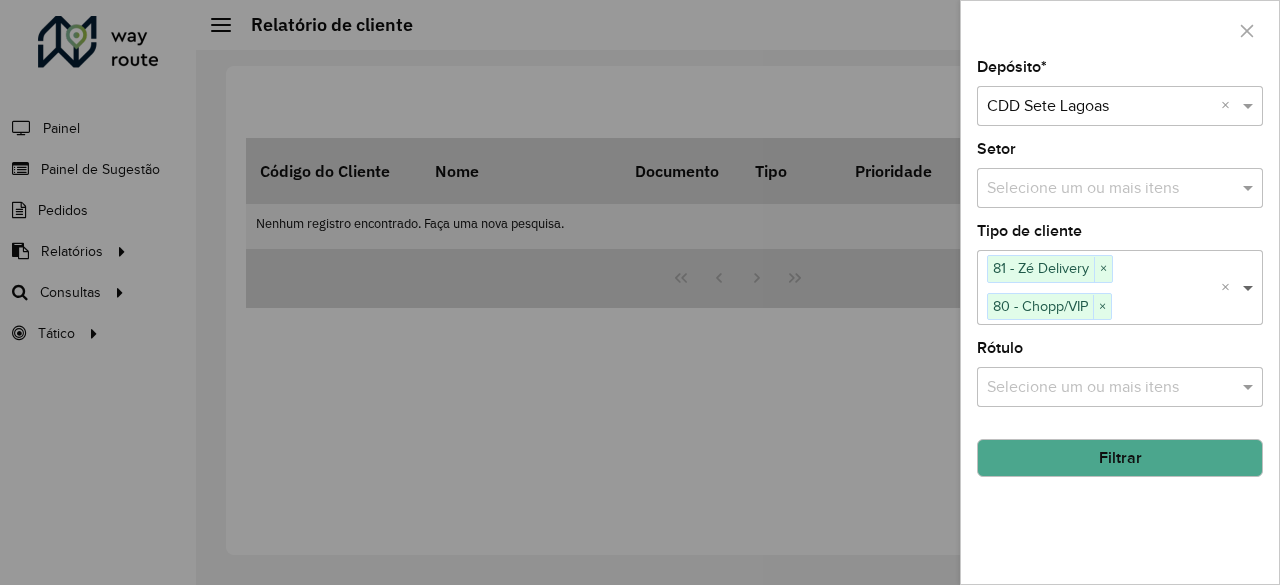 click at bounding box center (1250, 288) 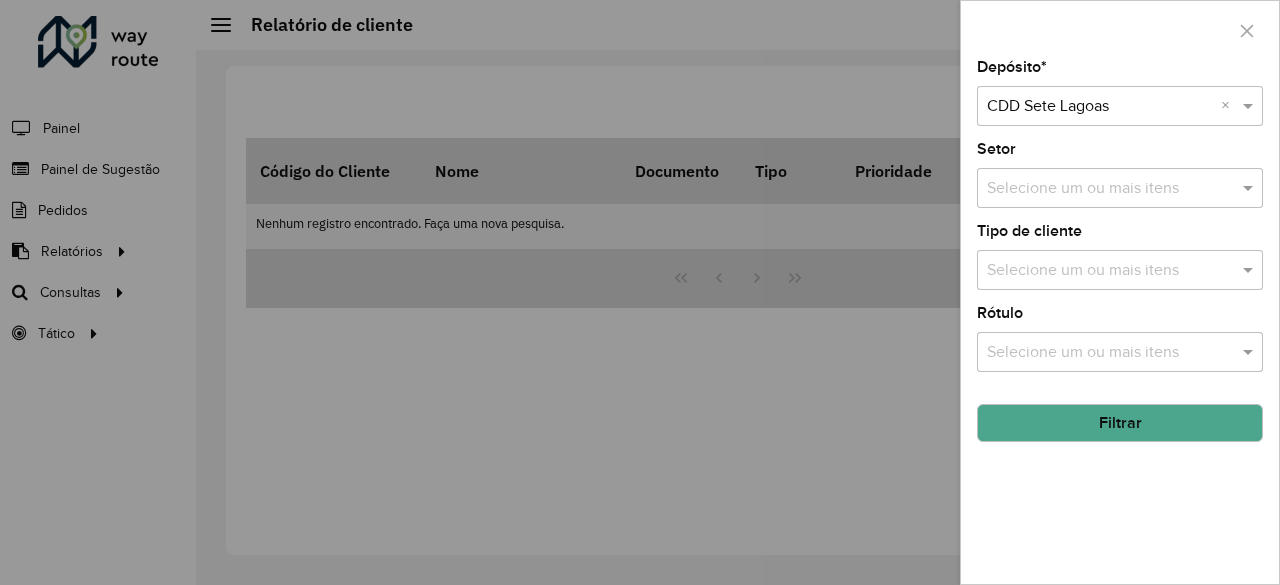 click on "Selecione um ou mais itens" at bounding box center [1120, 352] 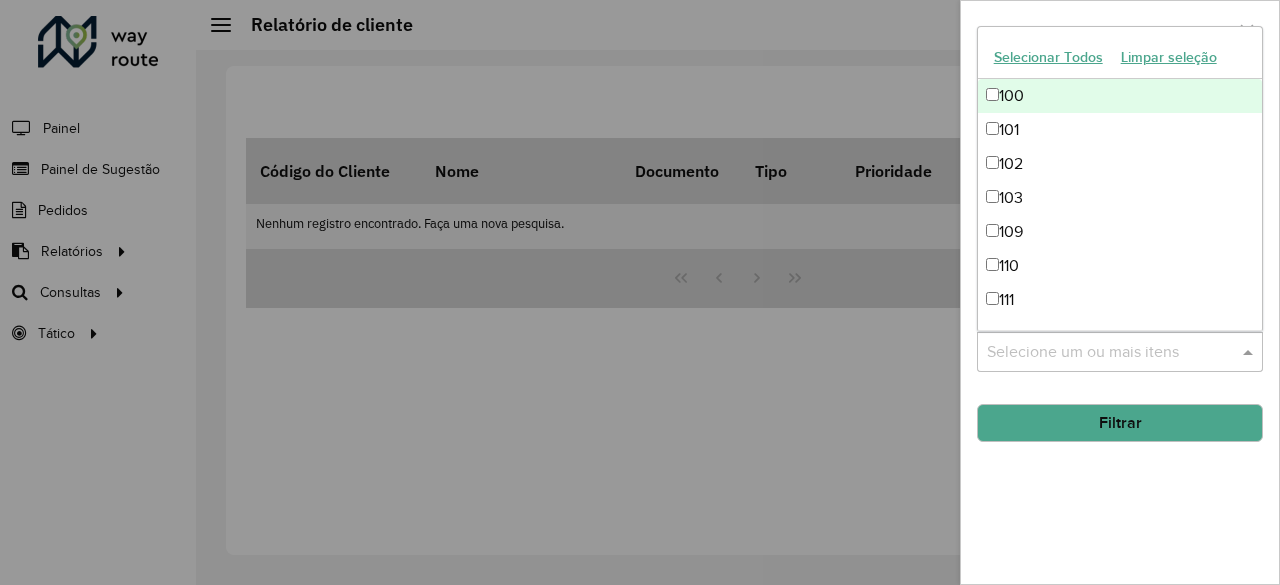 click at bounding box center (1250, 352) 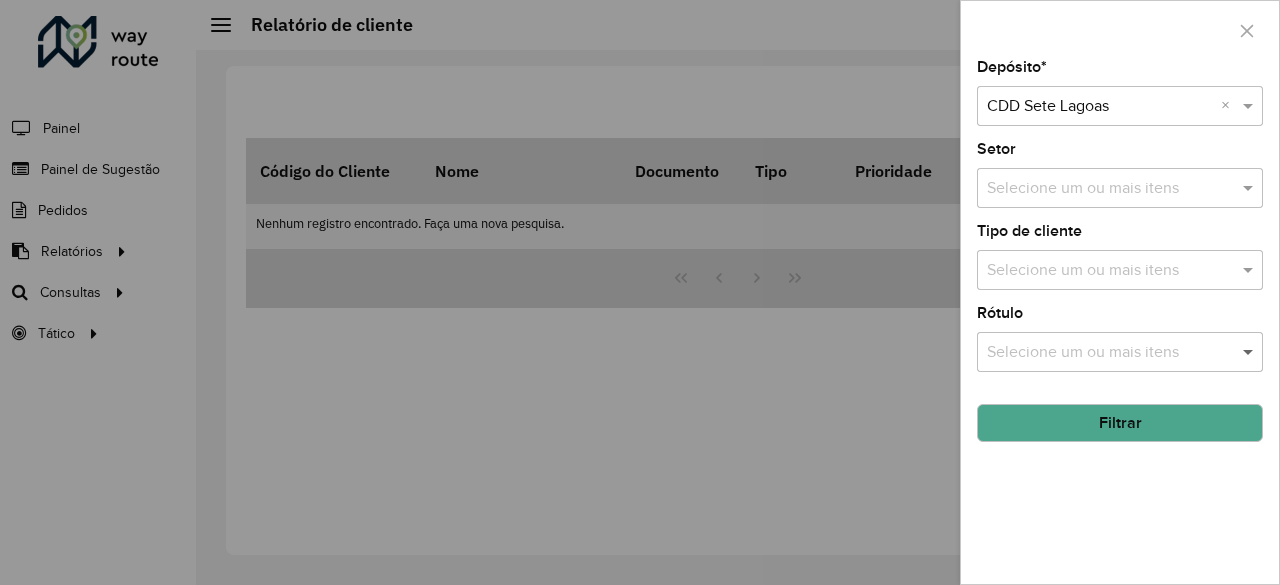 click at bounding box center (1250, 352) 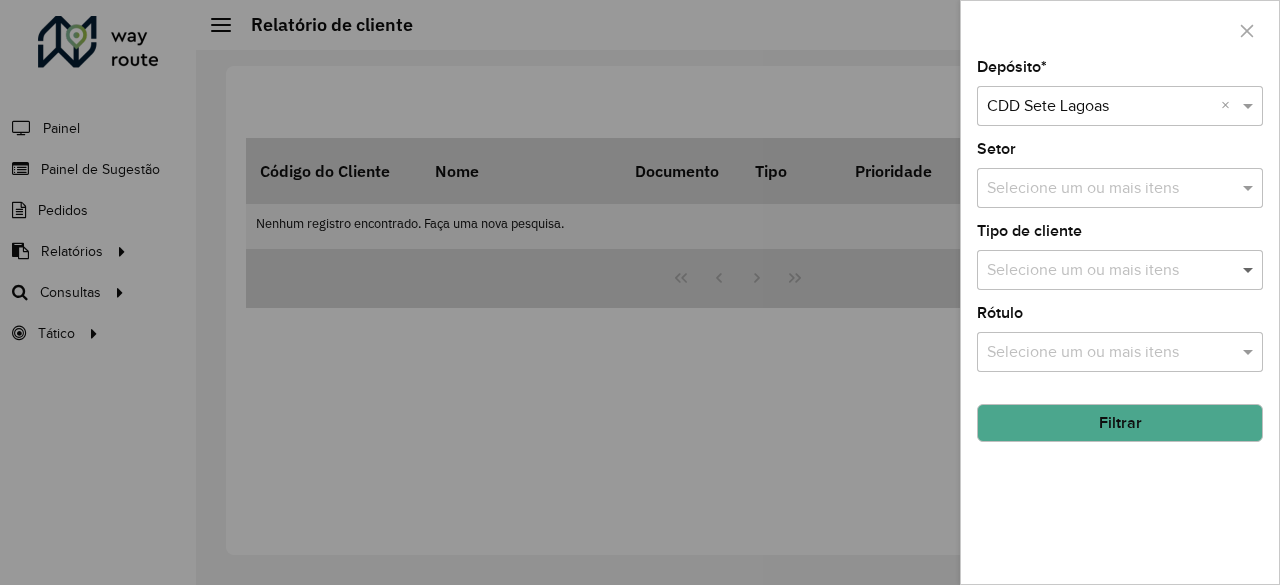 click at bounding box center [1250, 270] 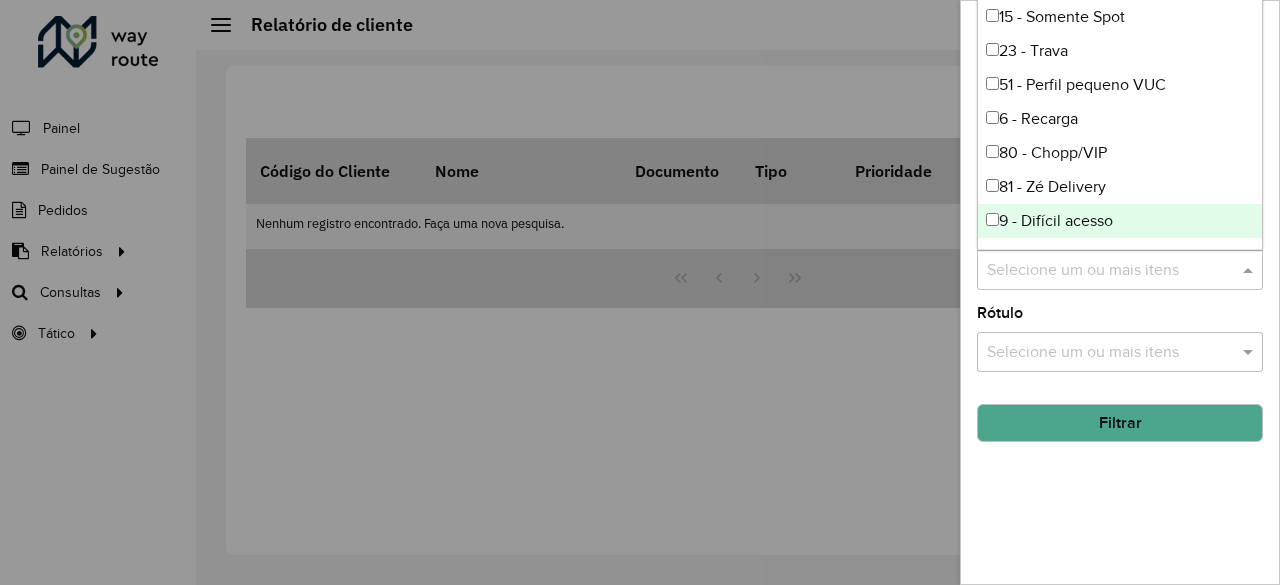 click on "Rótulo" 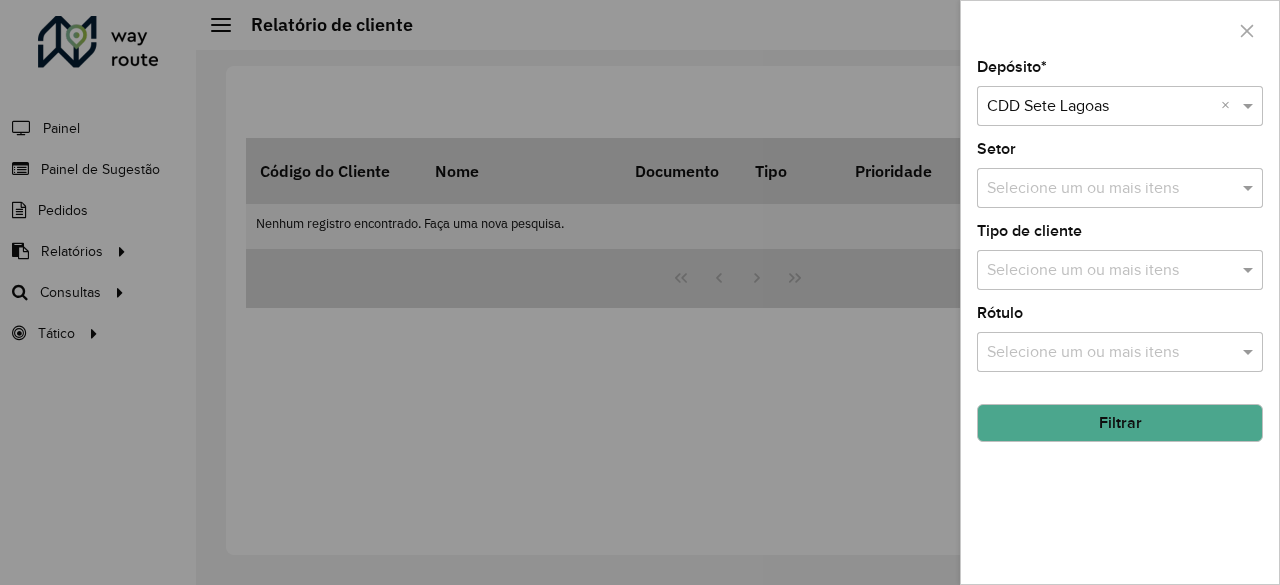 click at bounding box center (640, 292) 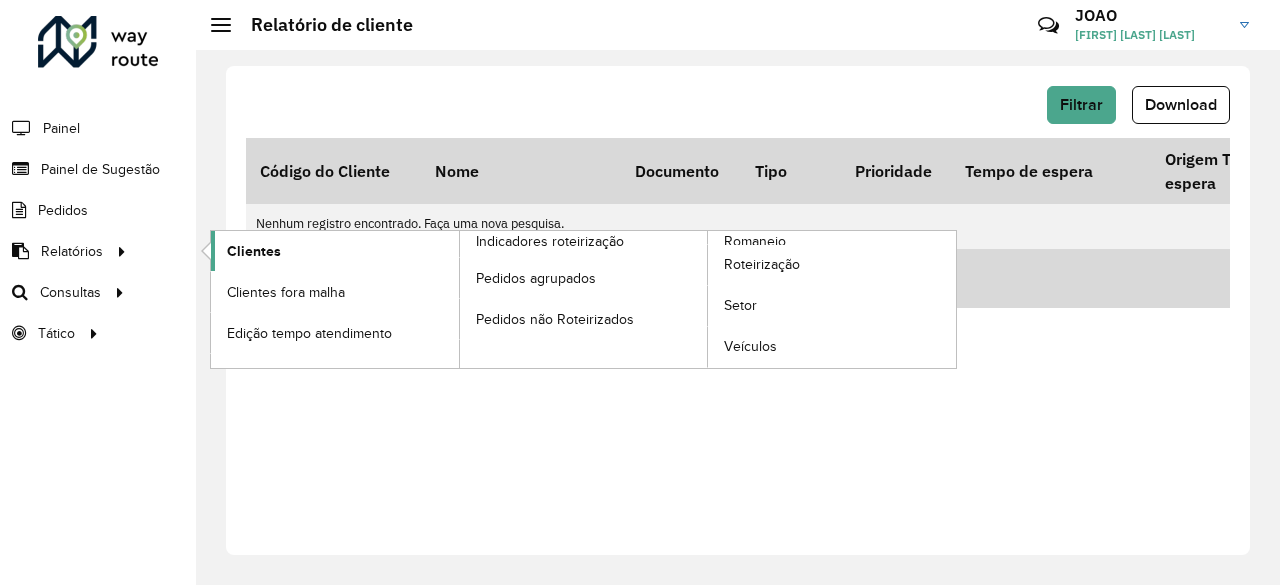 click on "Clientes" 